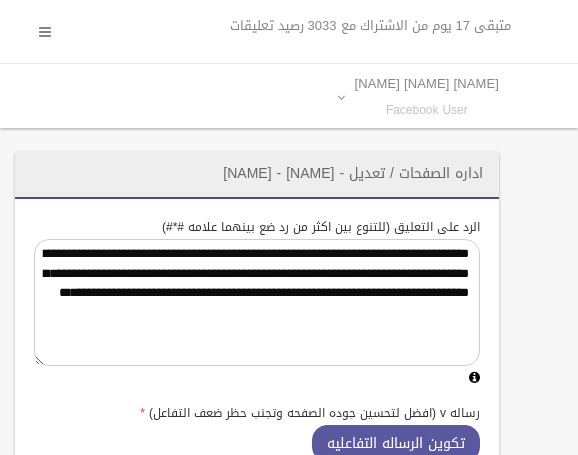 scroll, scrollTop: 0, scrollLeft: 0, axis: both 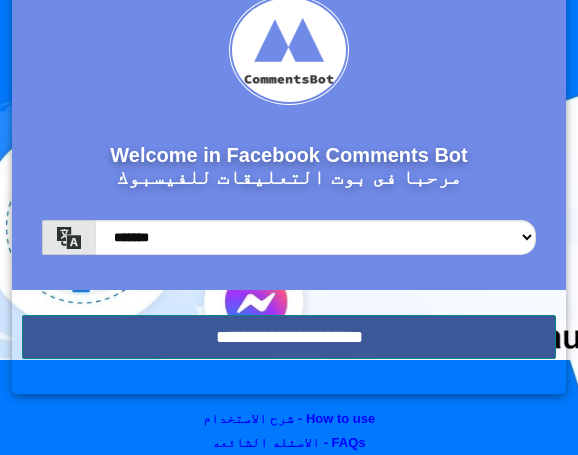 click on "**********" at bounding box center (289, 337) 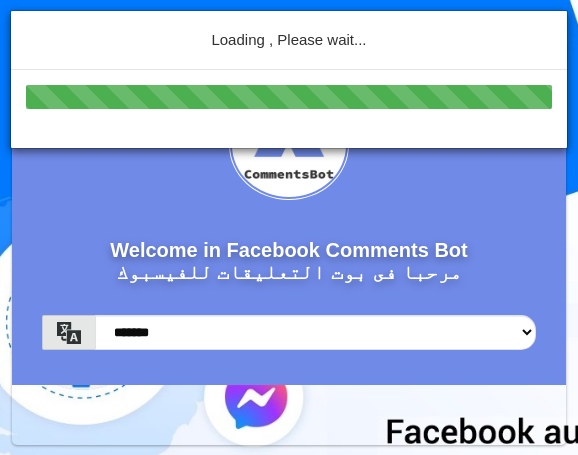 scroll, scrollTop: 0, scrollLeft: 0, axis: both 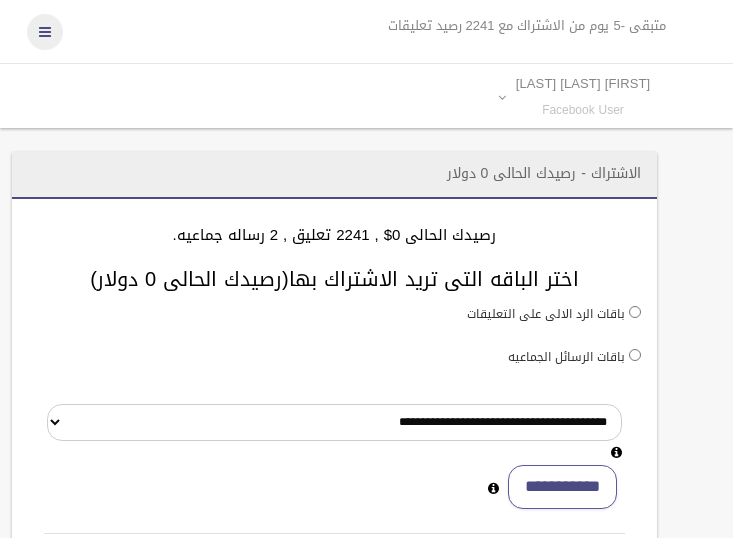 click at bounding box center (45, 32) 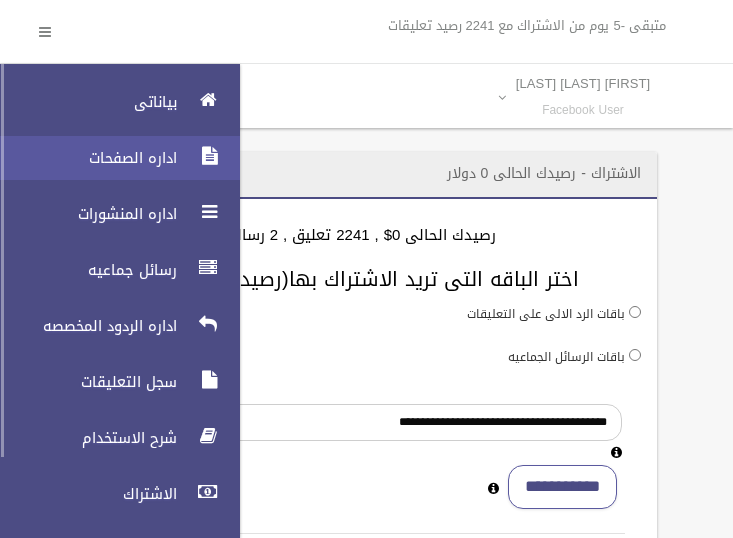 click on "اداره الصفحات" at bounding box center [83, 158] 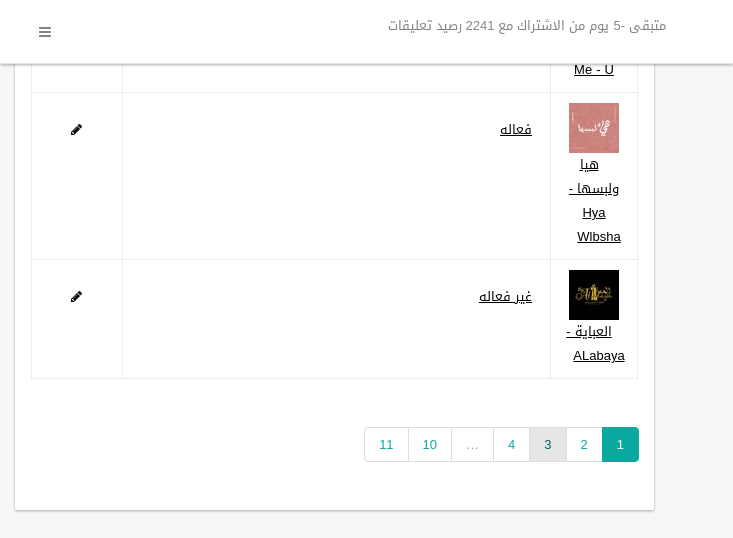 scroll, scrollTop: 591, scrollLeft: 0, axis: vertical 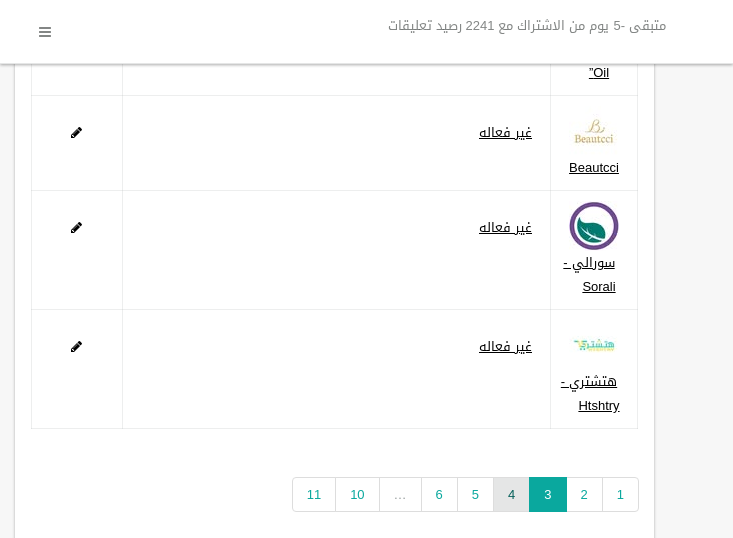 click on "4" at bounding box center [511, 494] 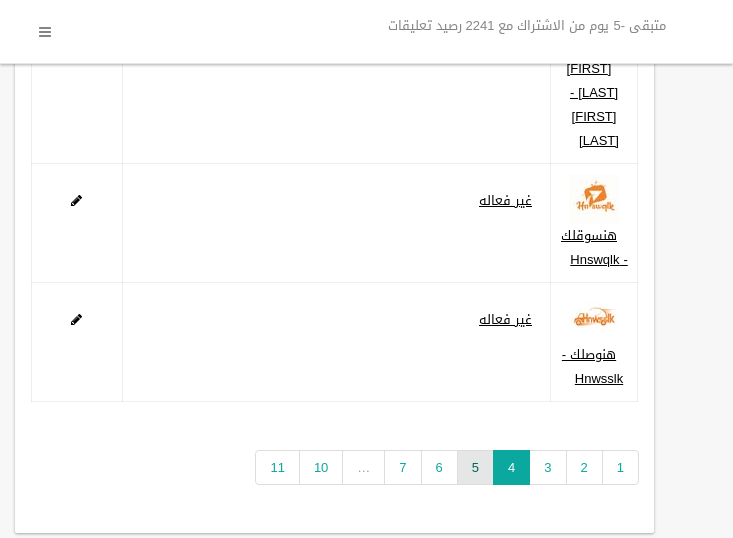scroll, scrollTop: 543, scrollLeft: 0, axis: vertical 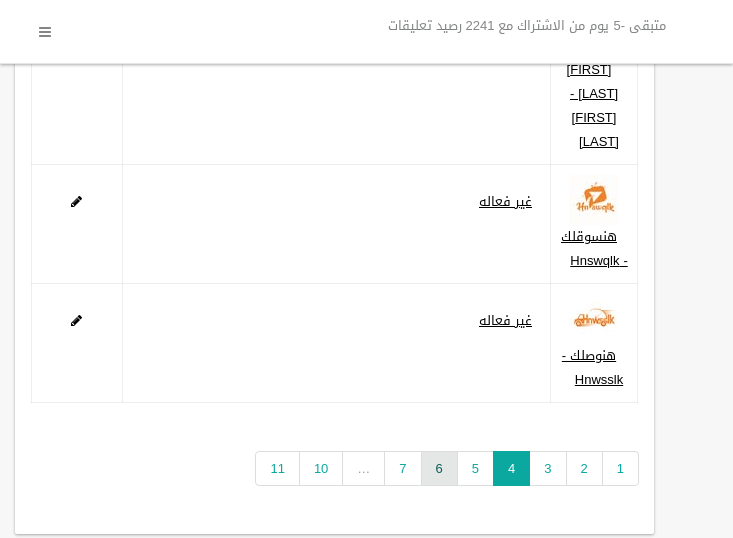 click on "6" at bounding box center (439, 468) 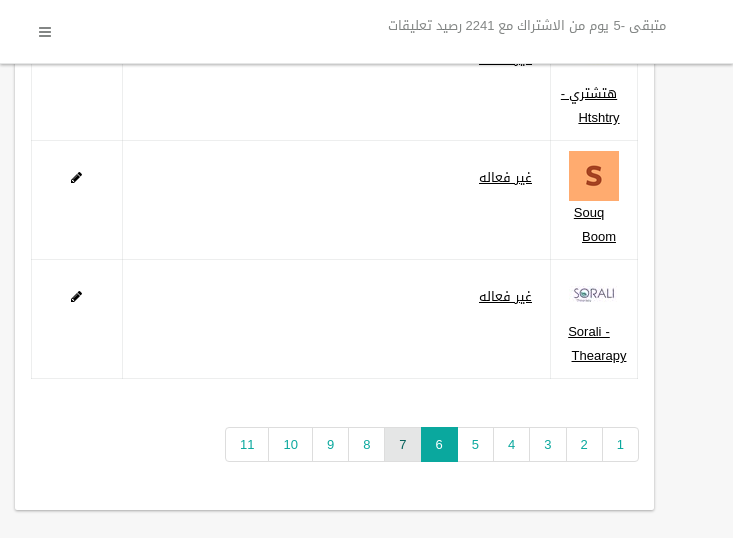 scroll, scrollTop: 519, scrollLeft: 0, axis: vertical 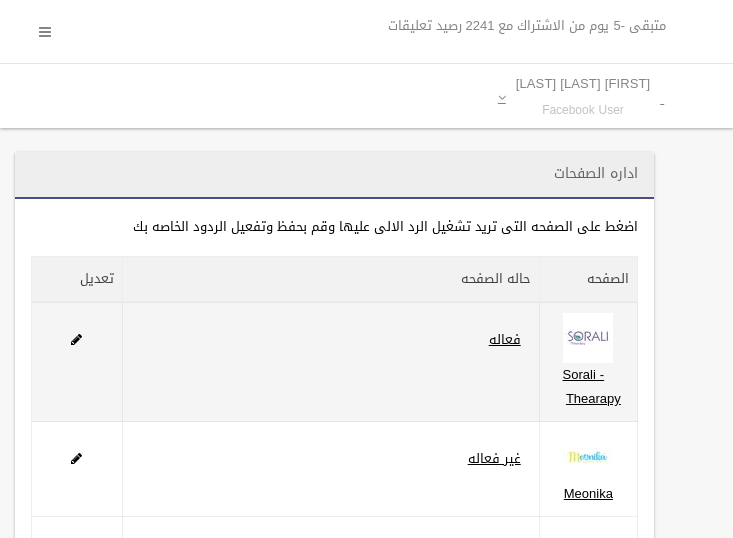 click at bounding box center [76, 339] 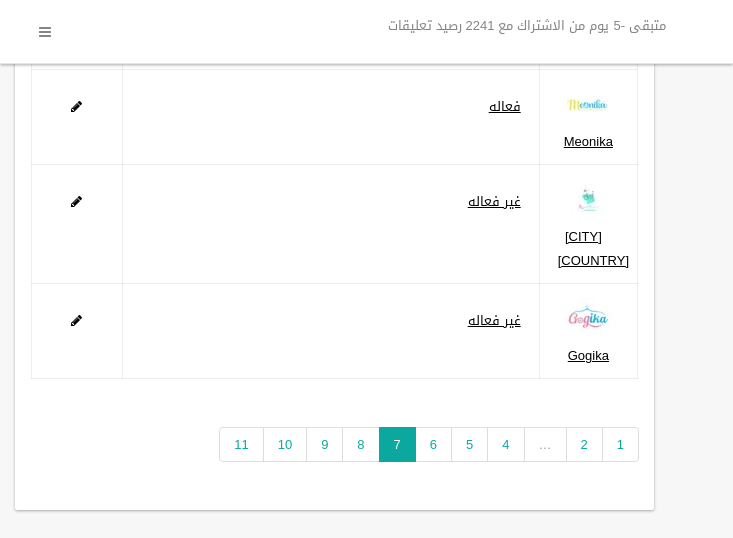 scroll, scrollTop: 447, scrollLeft: 0, axis: vertical 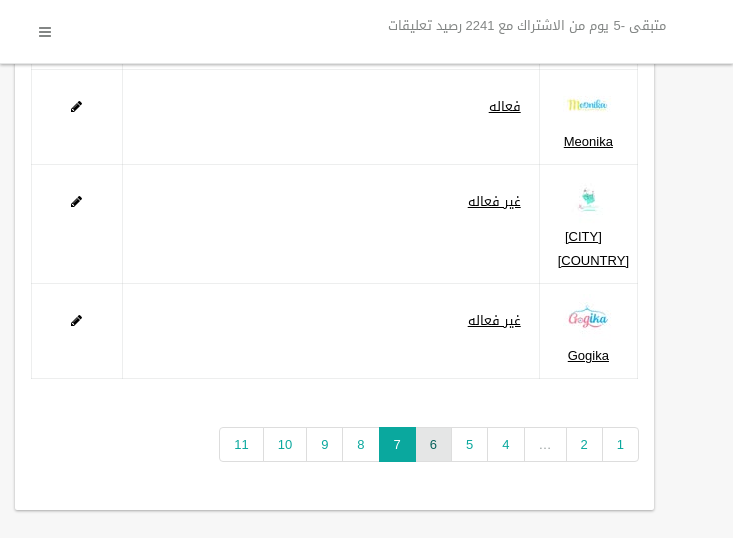 click on "6" at bounding box center (433, 444) 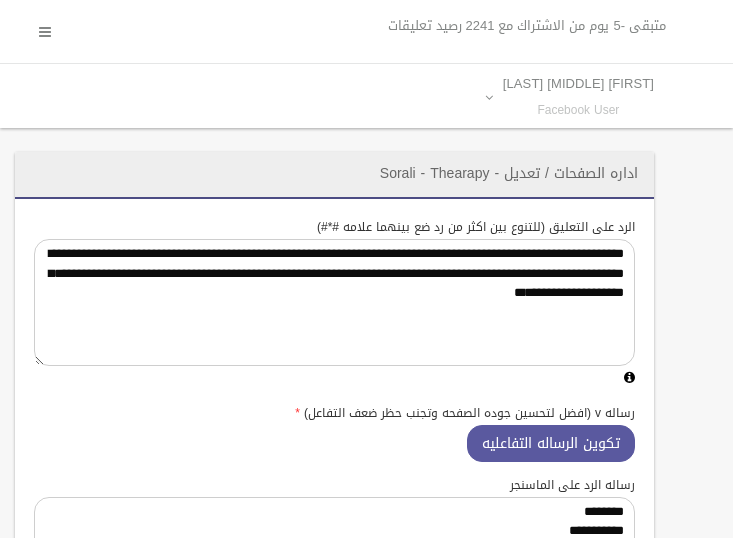 scroll, scrollTop: 0, scrollLeft: 0, axis: both 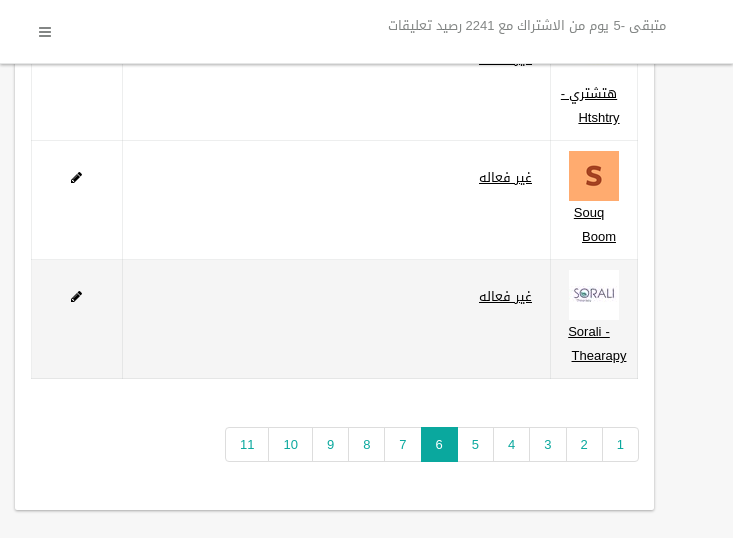click on "غير فعاله" at bounding box center [505, 296] 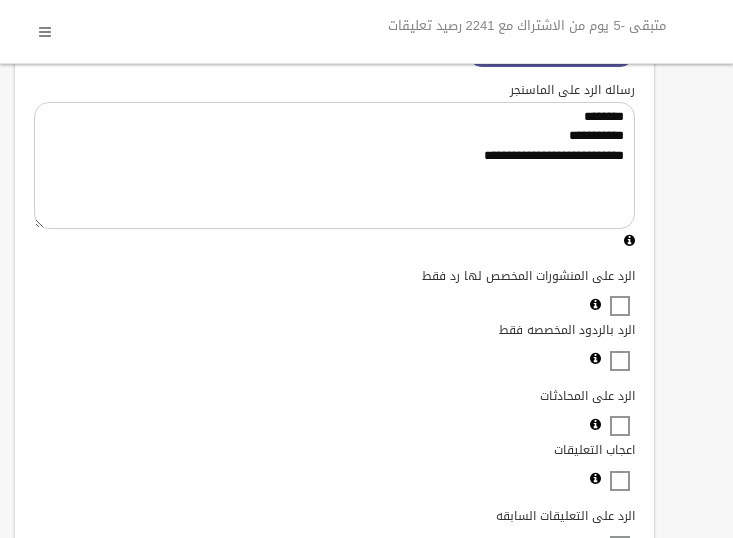 scroll, scrollTop: 413, scrollLeft: 0, axis: vertical 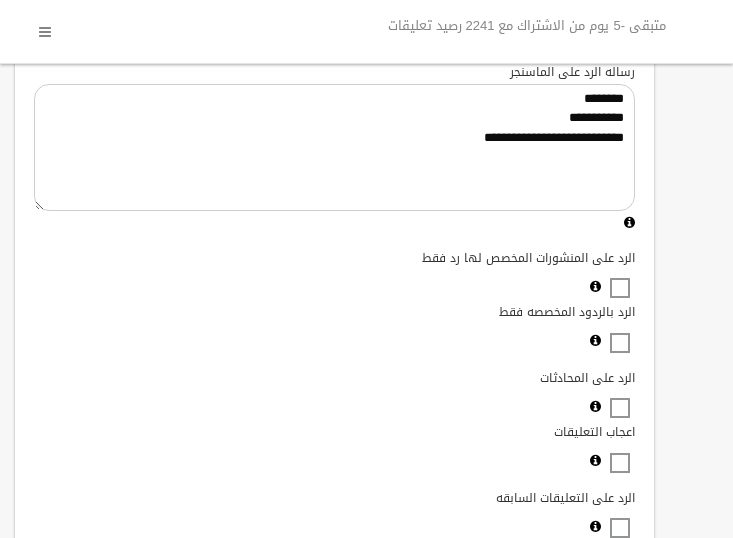type on "***" 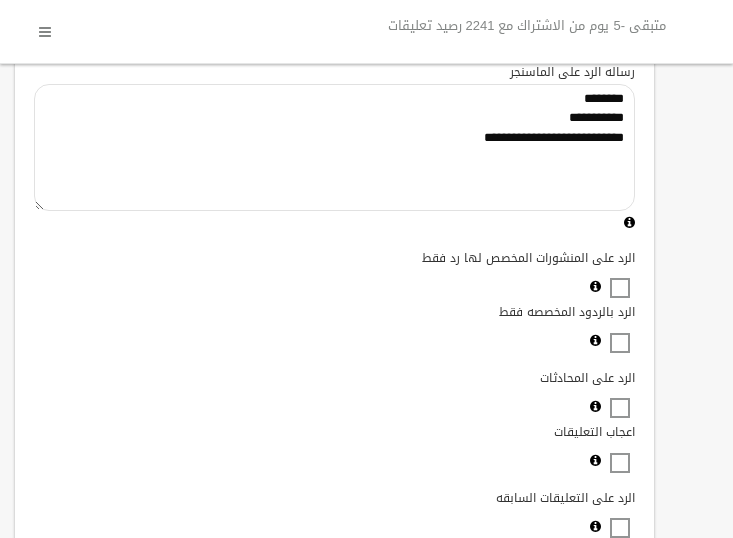 click on "**********" at bounding box center (334, 147) 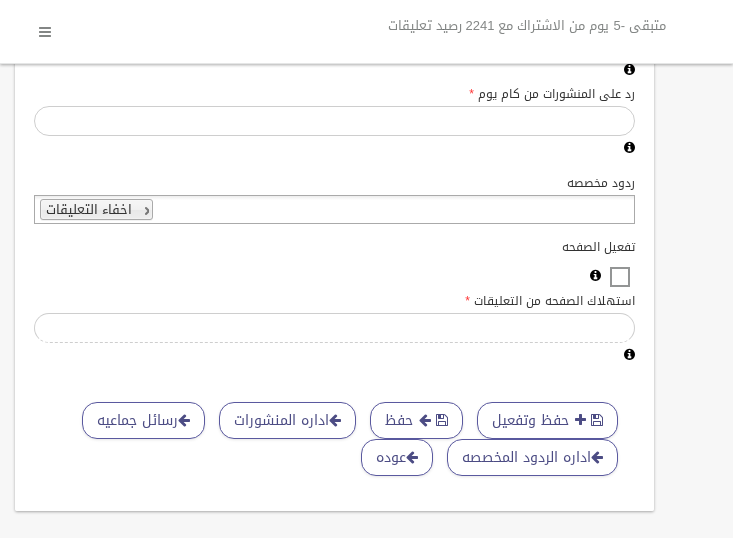scroll, scrollTop: 1312, scrollLeft: 0, axis: vertical 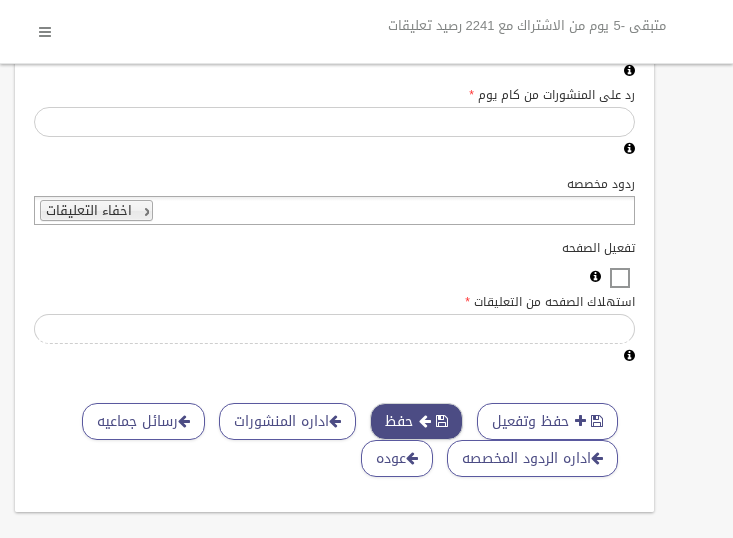 type 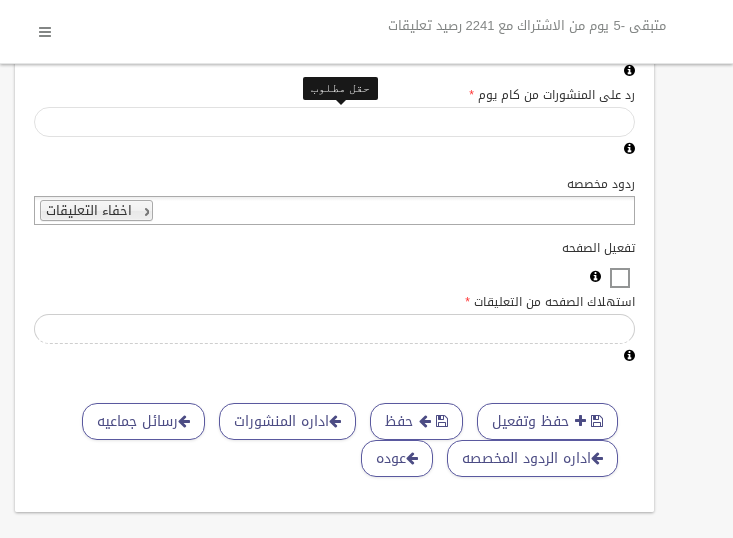 click on "رد على المنشورات من كام يوم" at bounding box center [334, 122] 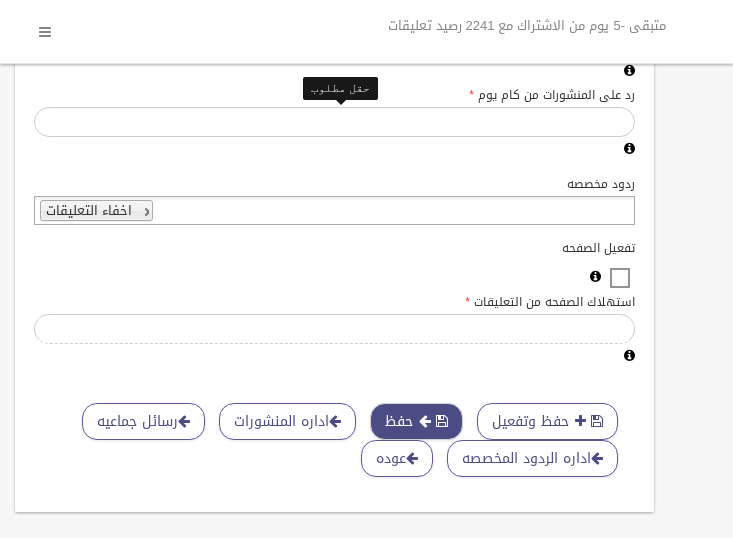 click on "حفظ" at bounding box center [416, 421] 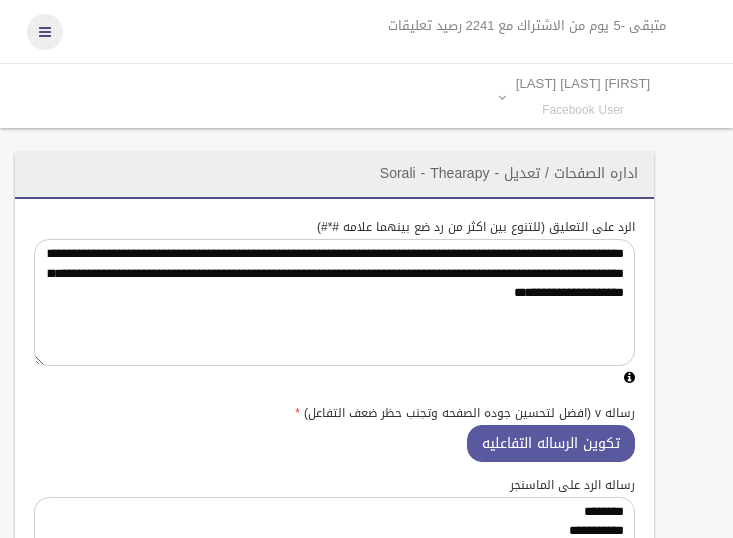 scroll, scrollTop: 0, scrollLeft: 0, axis: both 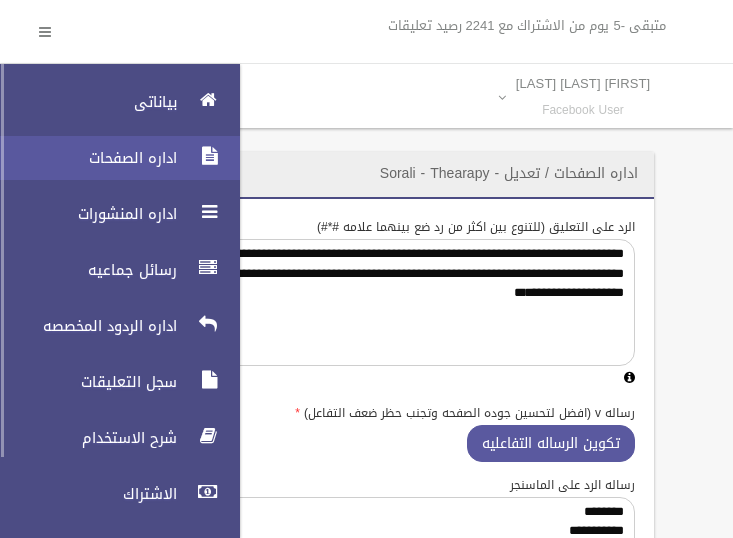 click on "اداره الصفحات" at bounding box center [111, 158] 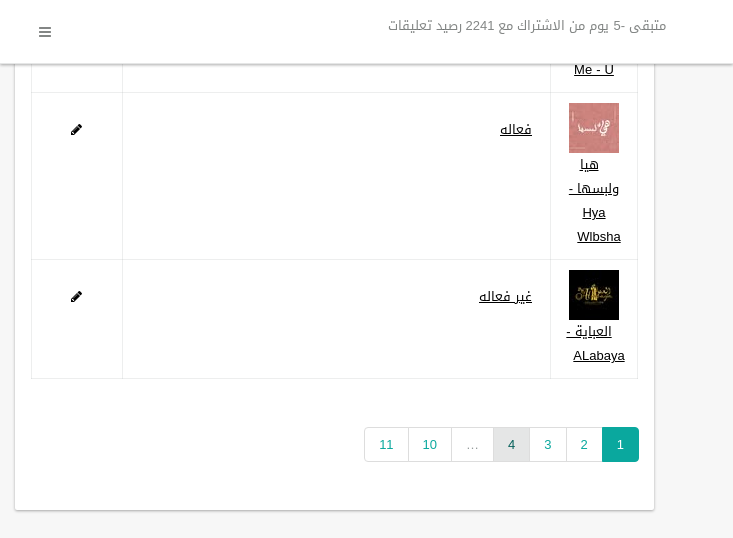 scroll, scrollTop: 591, scrollLeft: 0, axis: vertical 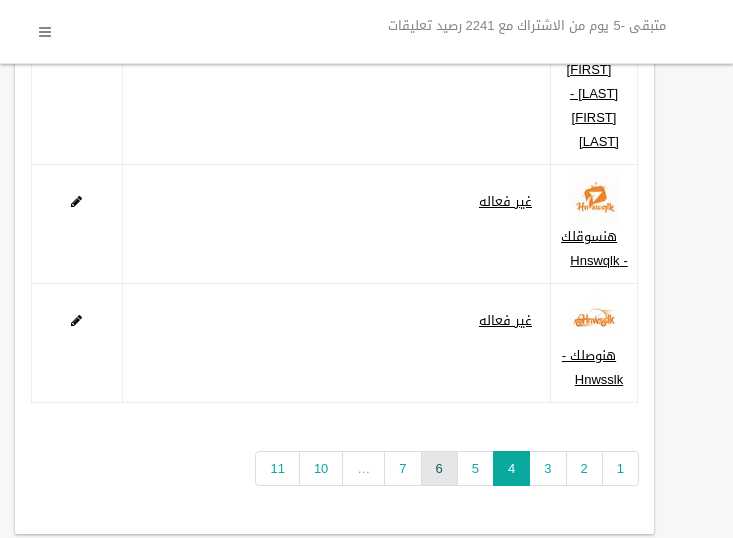 click on "6" at bounding box center (439, 468) 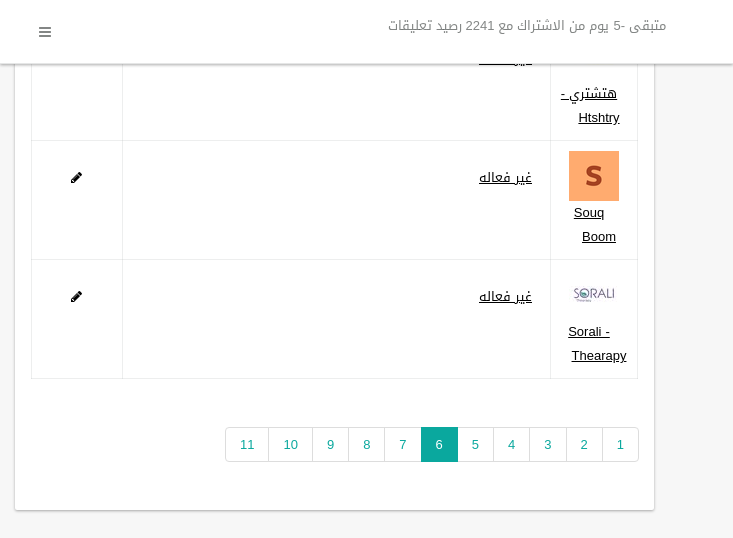 scroll, scrollTop: 519, scrollLeft: 0, axis: vertical 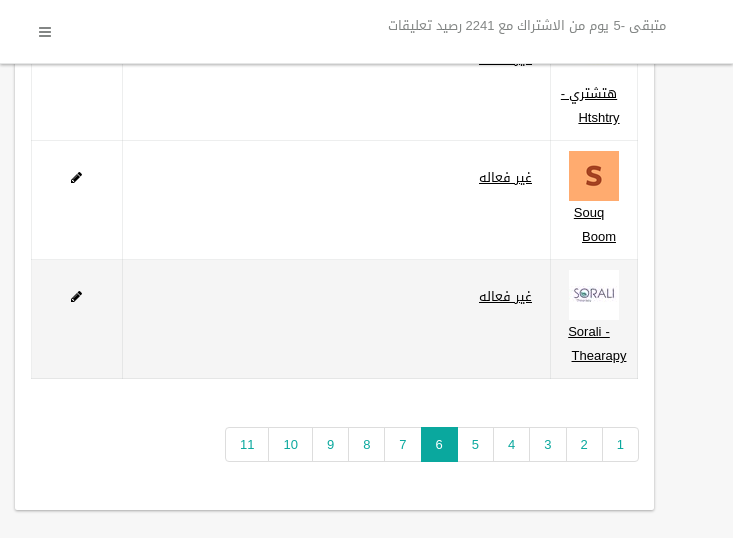 click at bounding box center (76, 296) 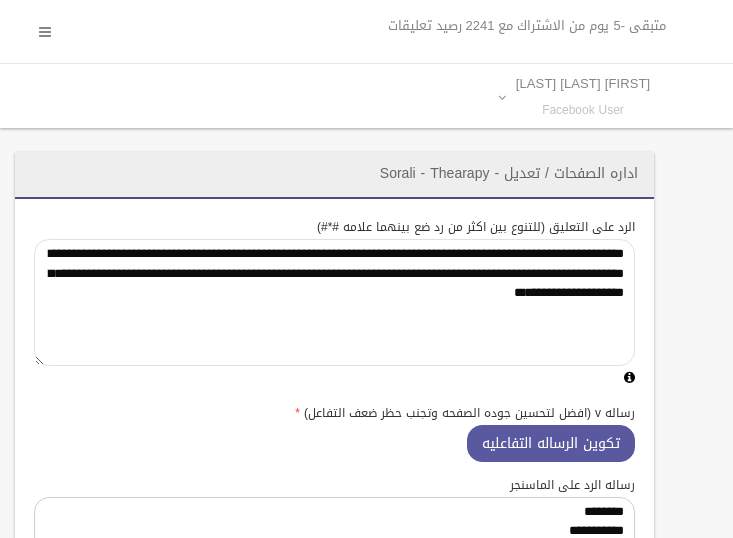 scroll, scrollTop: 0, scrollLeft: 0, axis: both 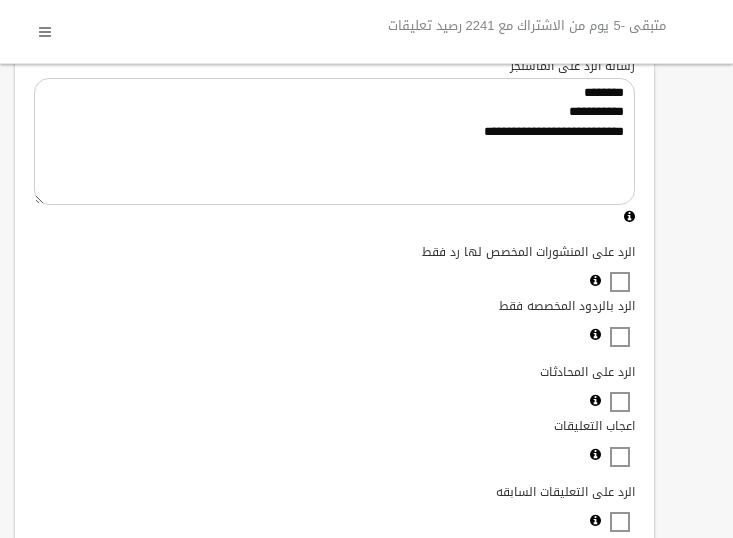 type on "***" 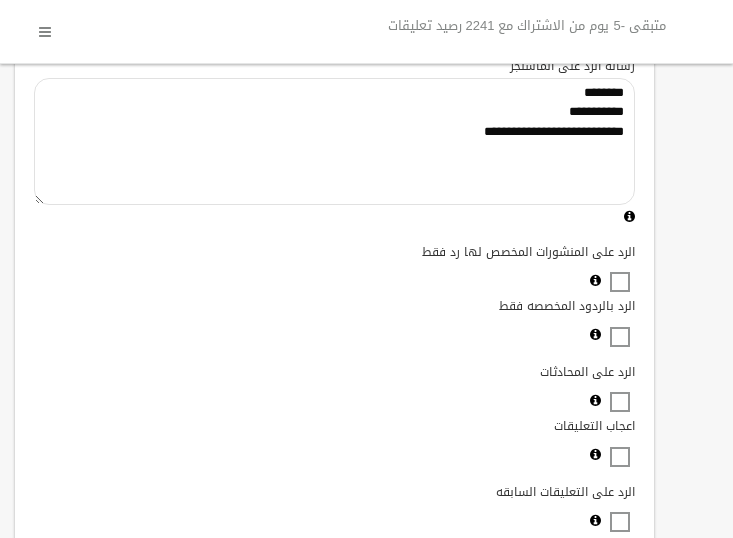 click on "**********" at bounding box center [334, 141] 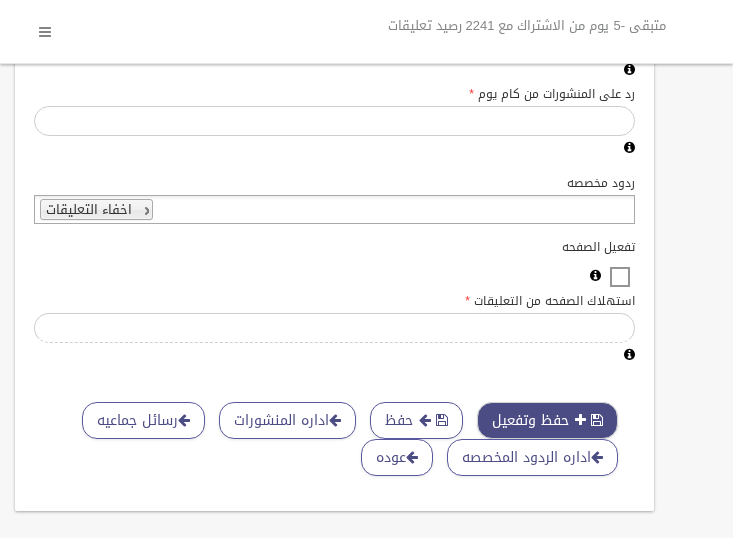 scroll, scrollTop: 1312, scrollLeft: 0, axis: vertical 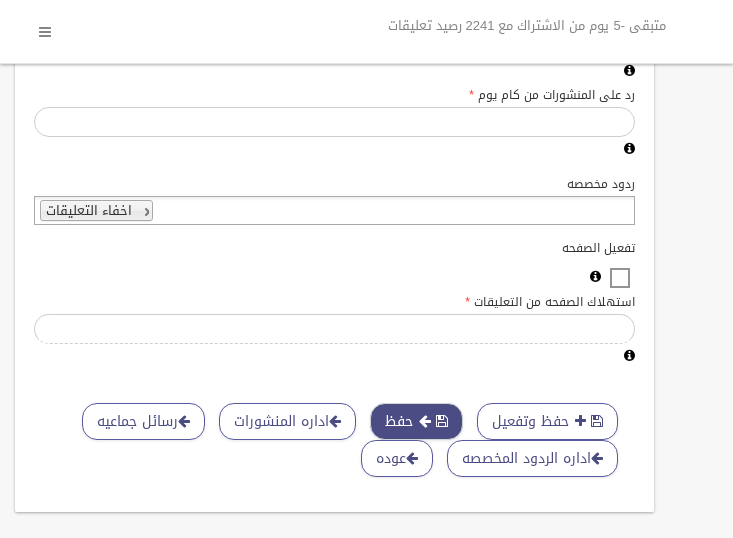 type 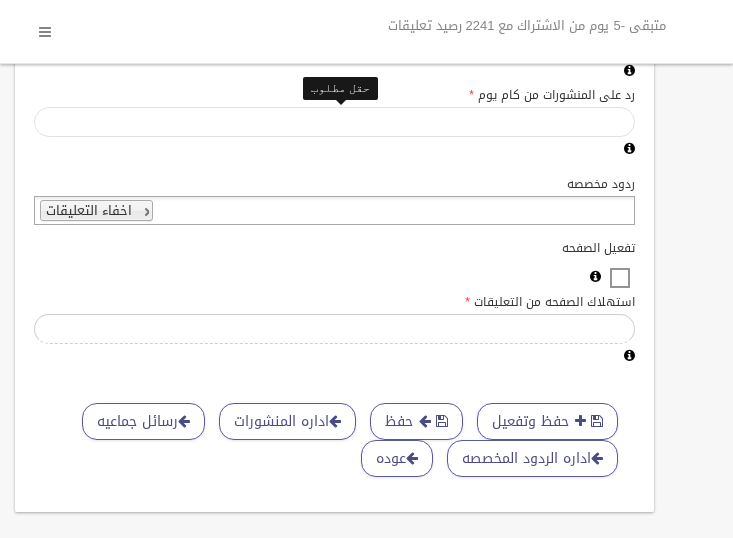 click on "رد على المنشورات من كام يوم" at bounding box center (334, 122) 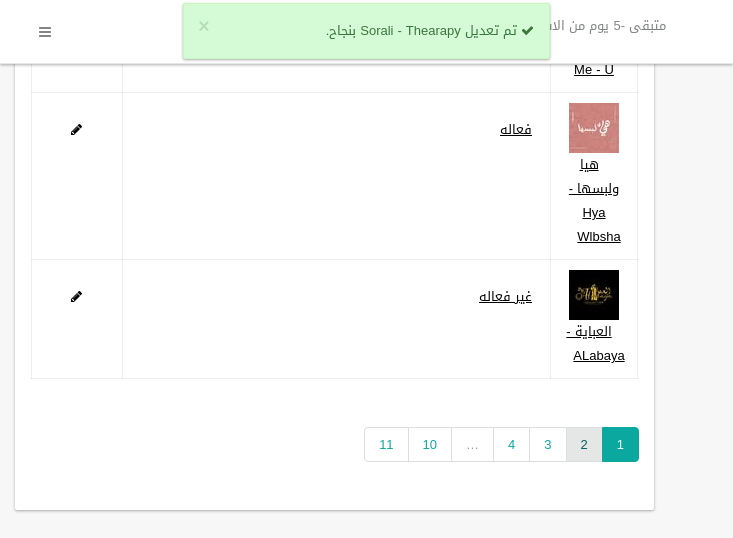 scroll, scrollTop: 591, scrollLeft: 0, axis: vertical 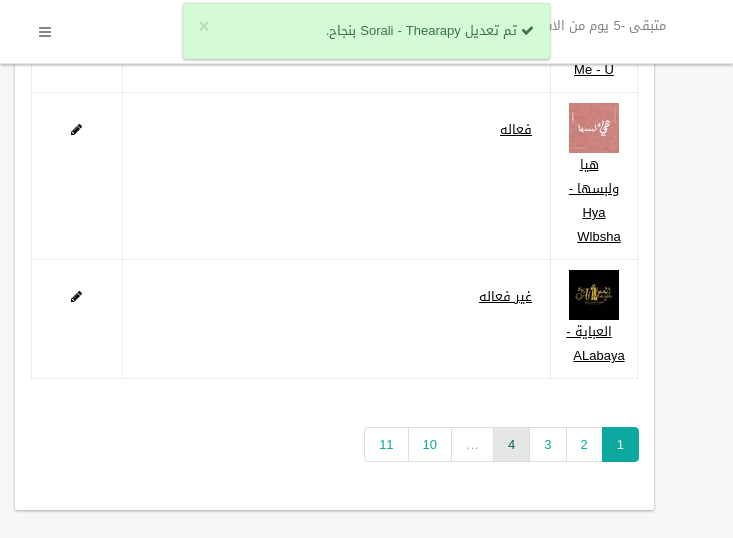 click on "4" at bounding box center (511, 444) 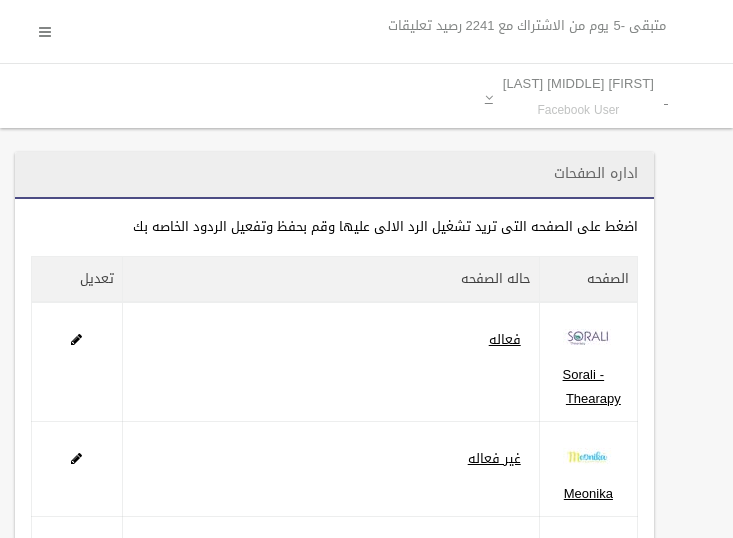 scroll, scrollTop: 0, scrollLeft: 0, axis: both 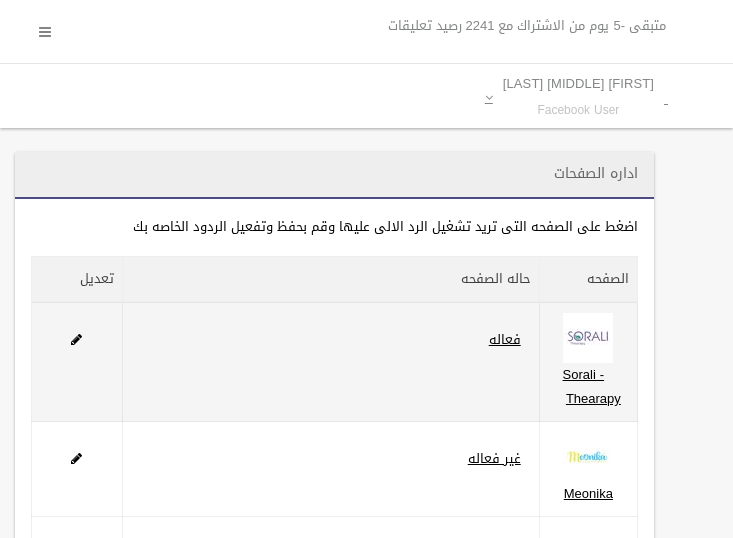 click at bounding box center [76, 339] 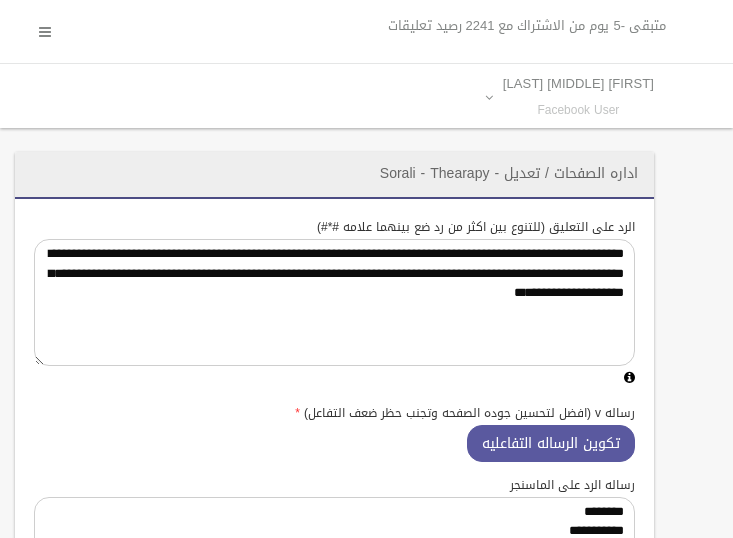 scroll, scrollTop: 0, scrollLeft: 0, axis: both 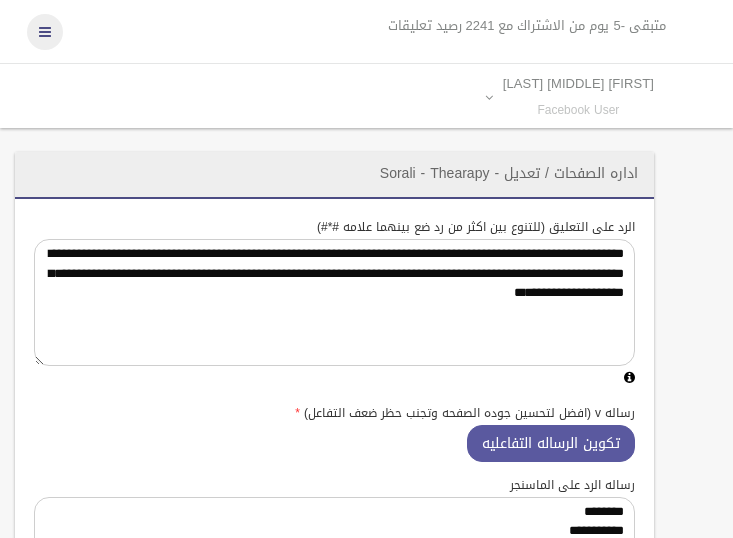 click at bounding box center (45, 32) 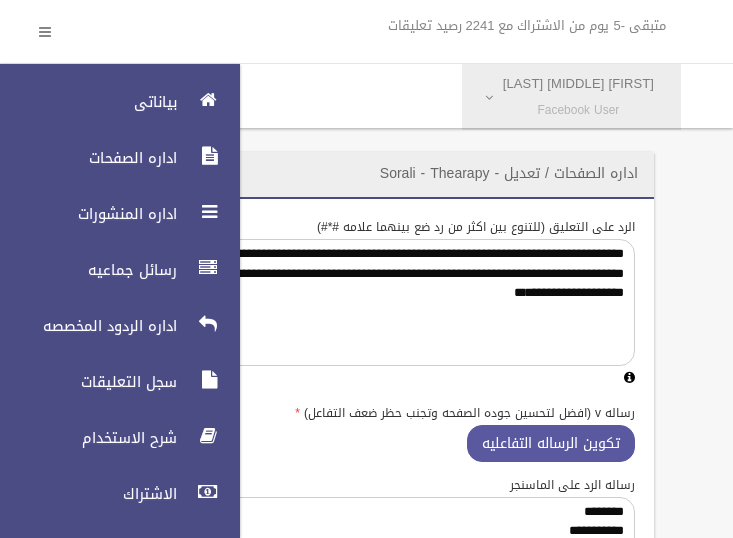 click on "[FIRST] [MIDDLE] [LAST]   Facebook User" at bounding box center (578, 97) 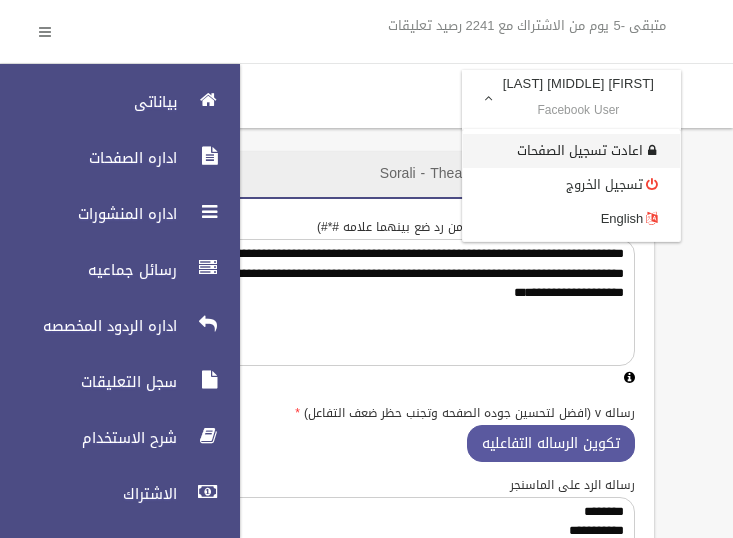 click on "اعادت تسجيل الصفحات" at bounding box center [571, 151] 